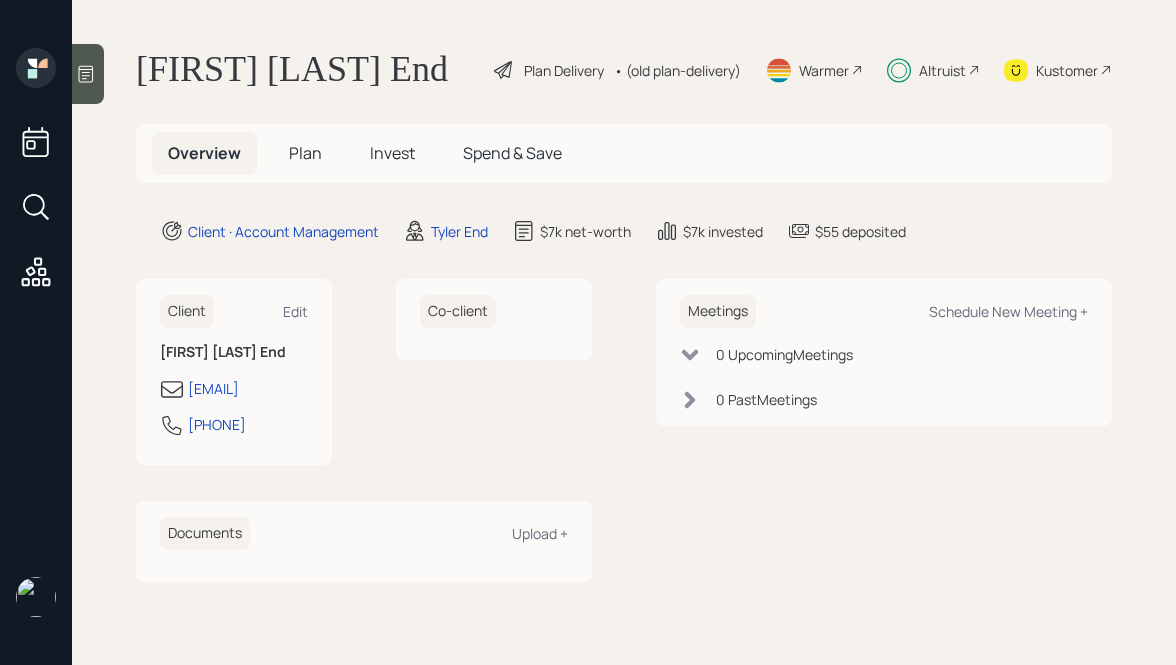 scroll, scrollTop: 0, scrollLeft: 0, axis: both 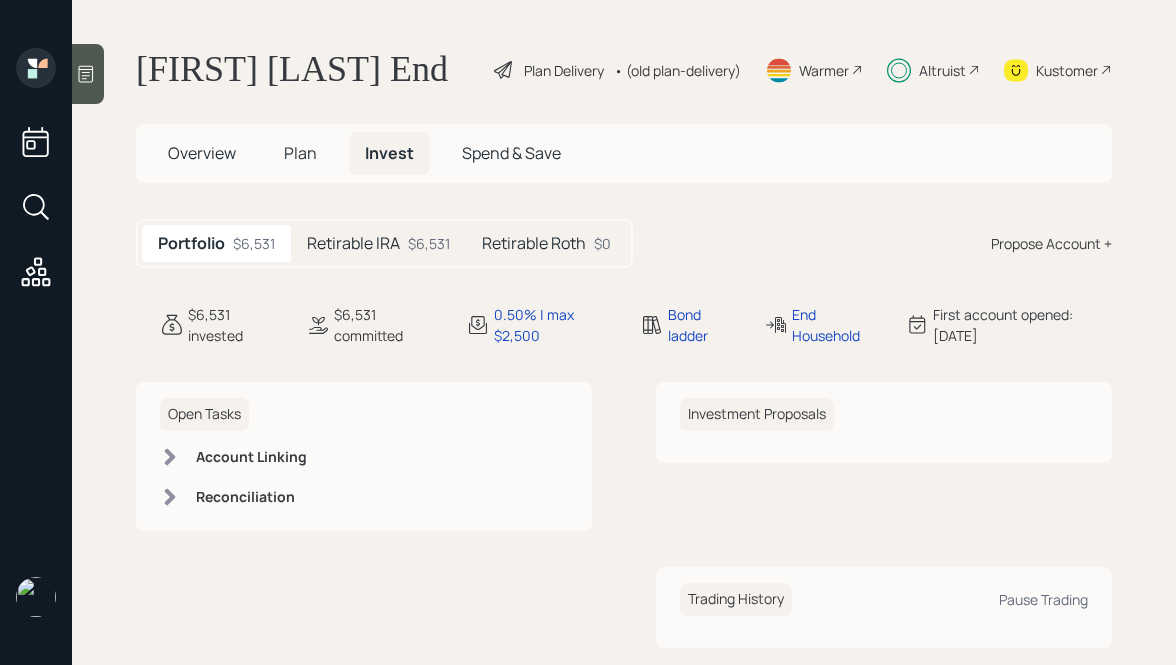 click on "Retirable IRA" at bounding box center [353, 243] 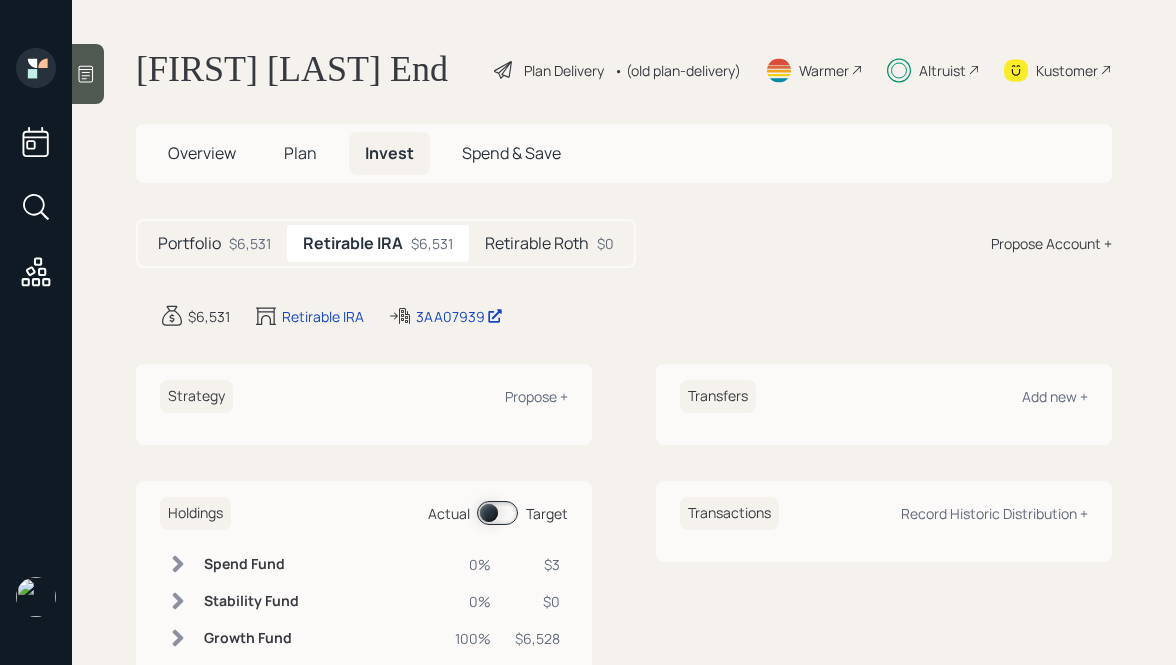 click on "Overview" at bounding box center (202, 153) 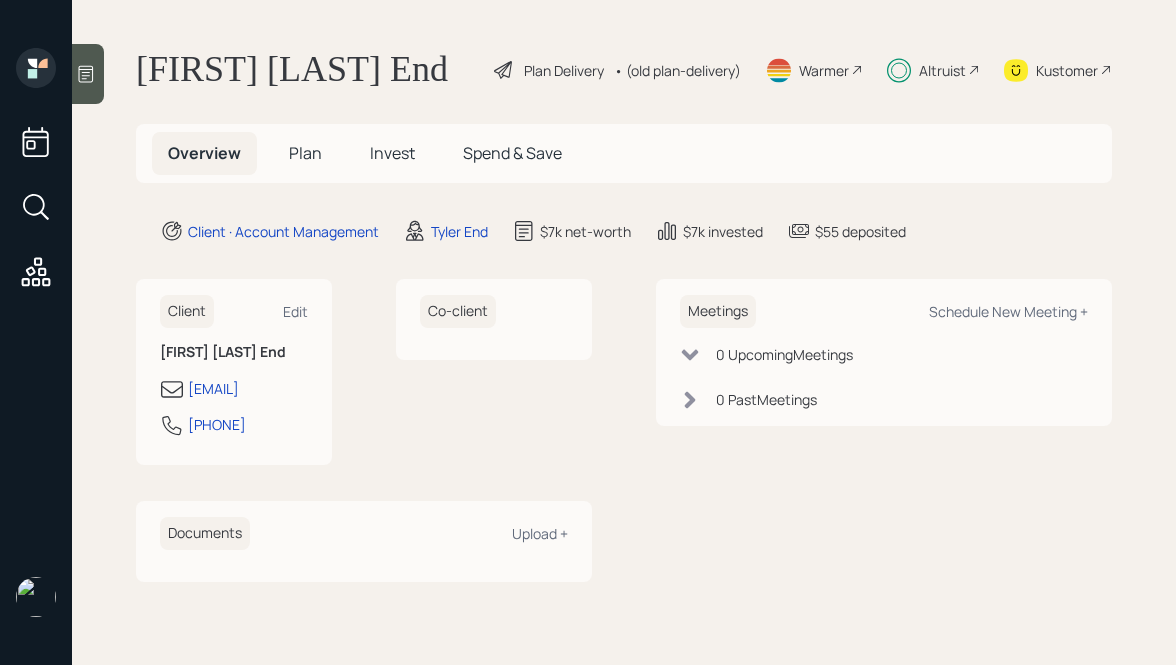 click on "Plan" at bounding box center [305, 153] 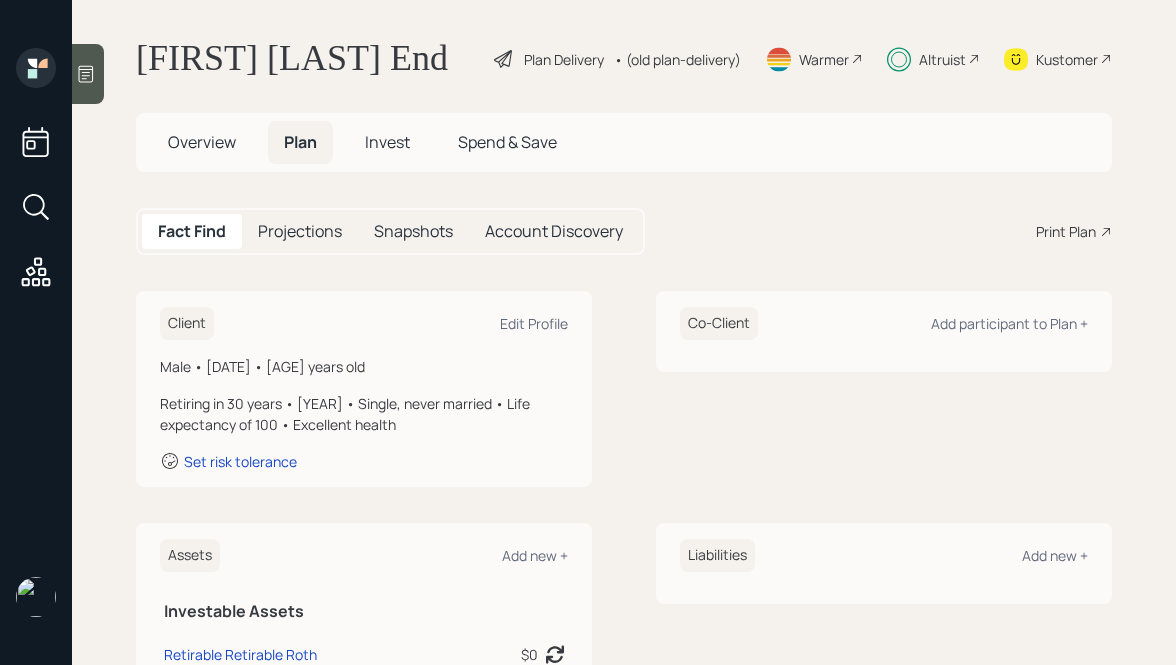 scroll, scrollTop: 16, scrollLeft: 0, axis: vertical 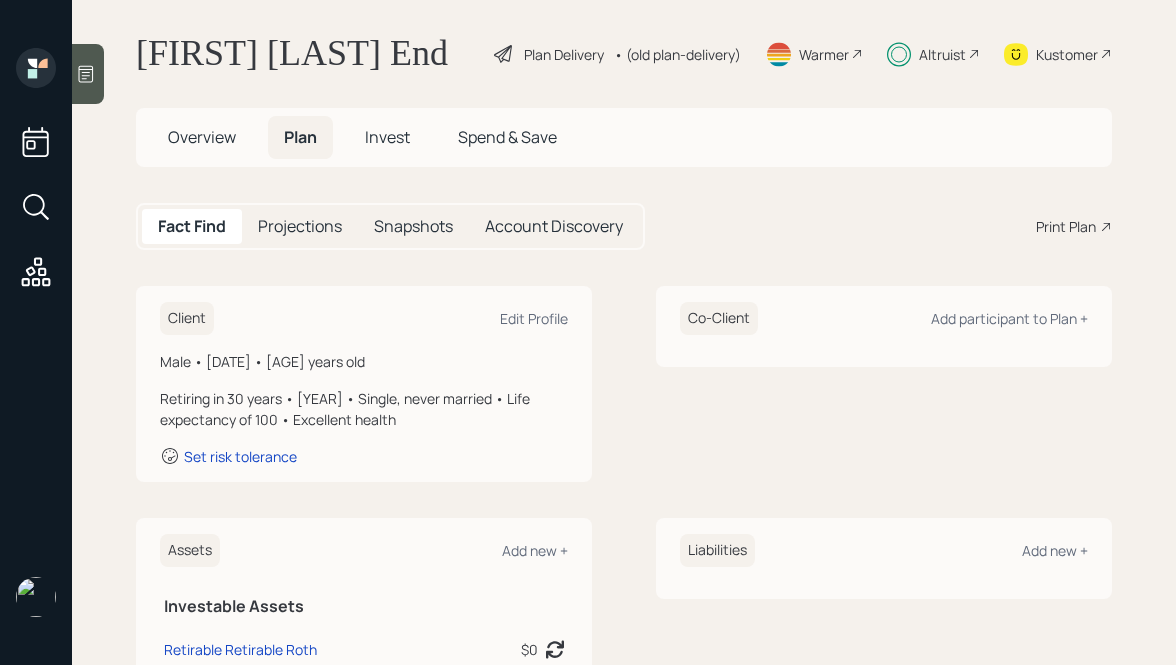 drag, startPoint x: 444, startPoint y: 417, endPoint x: 248, endPoint y: 321, distance: 218.24756 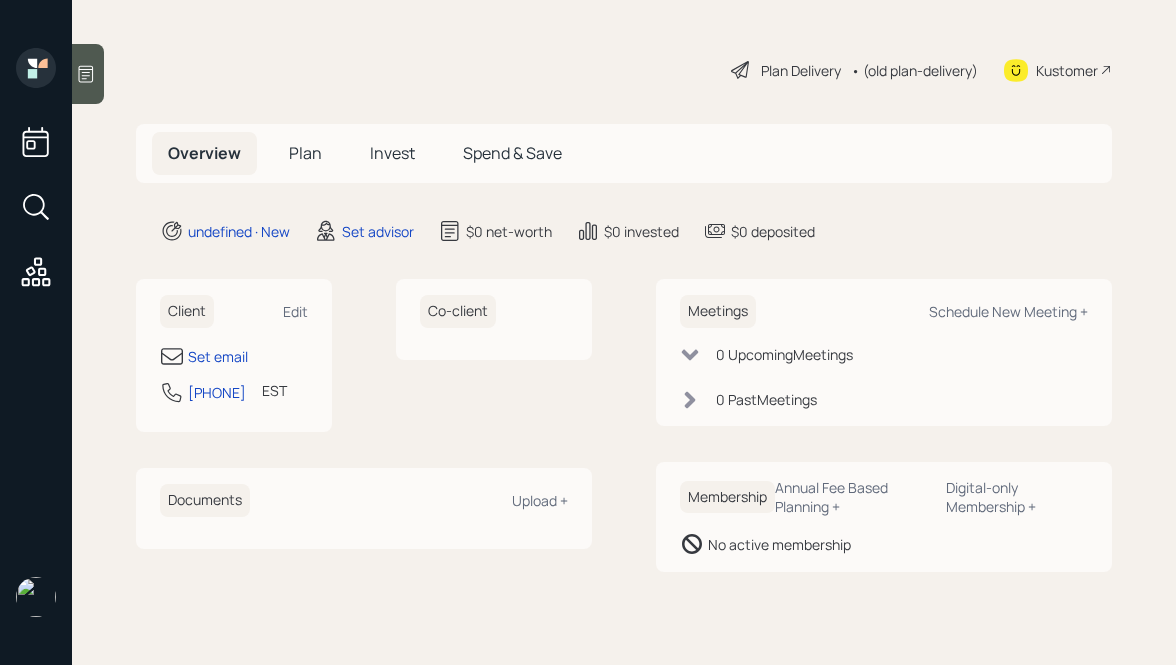 scroll, scrollTop: 0, scrollLeft: 0, axis: both 